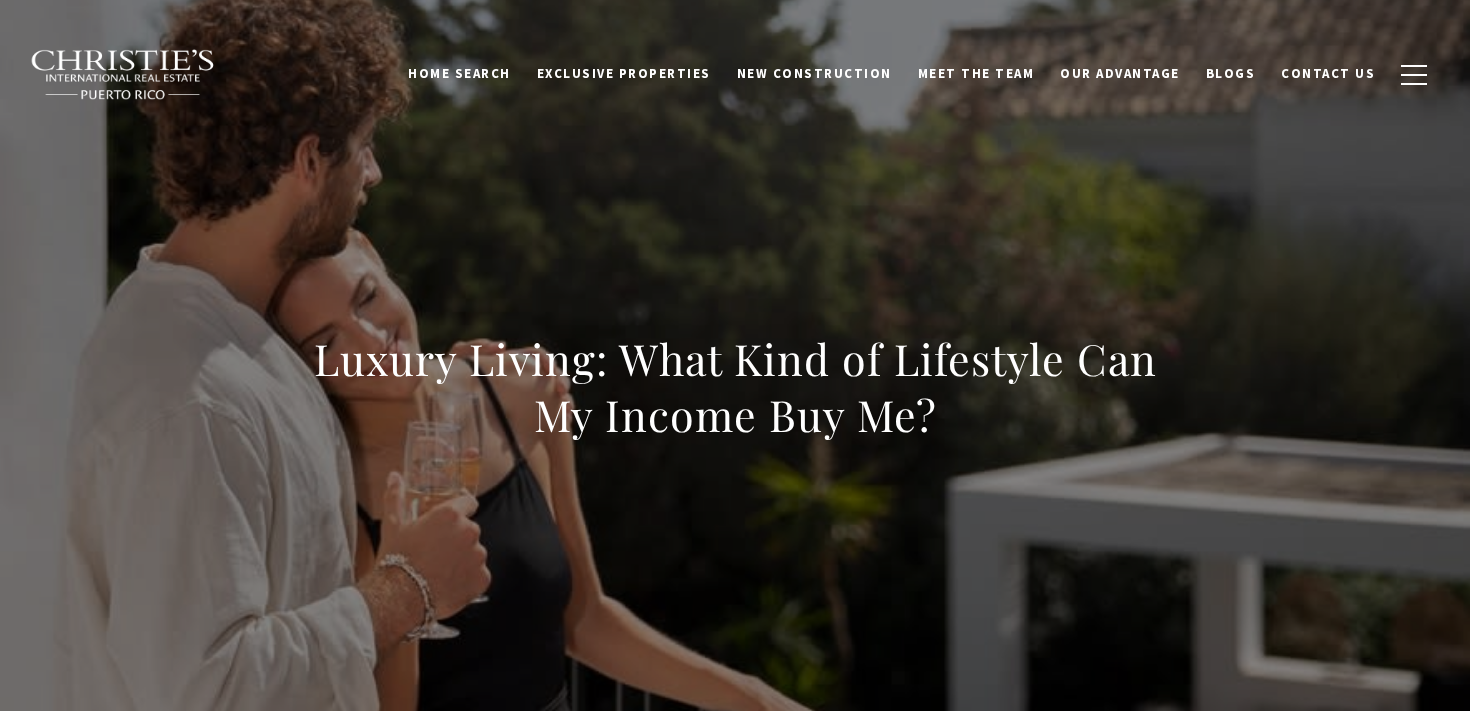 scroll, scrollTop: 0, scrollLeft: 0, axis: both 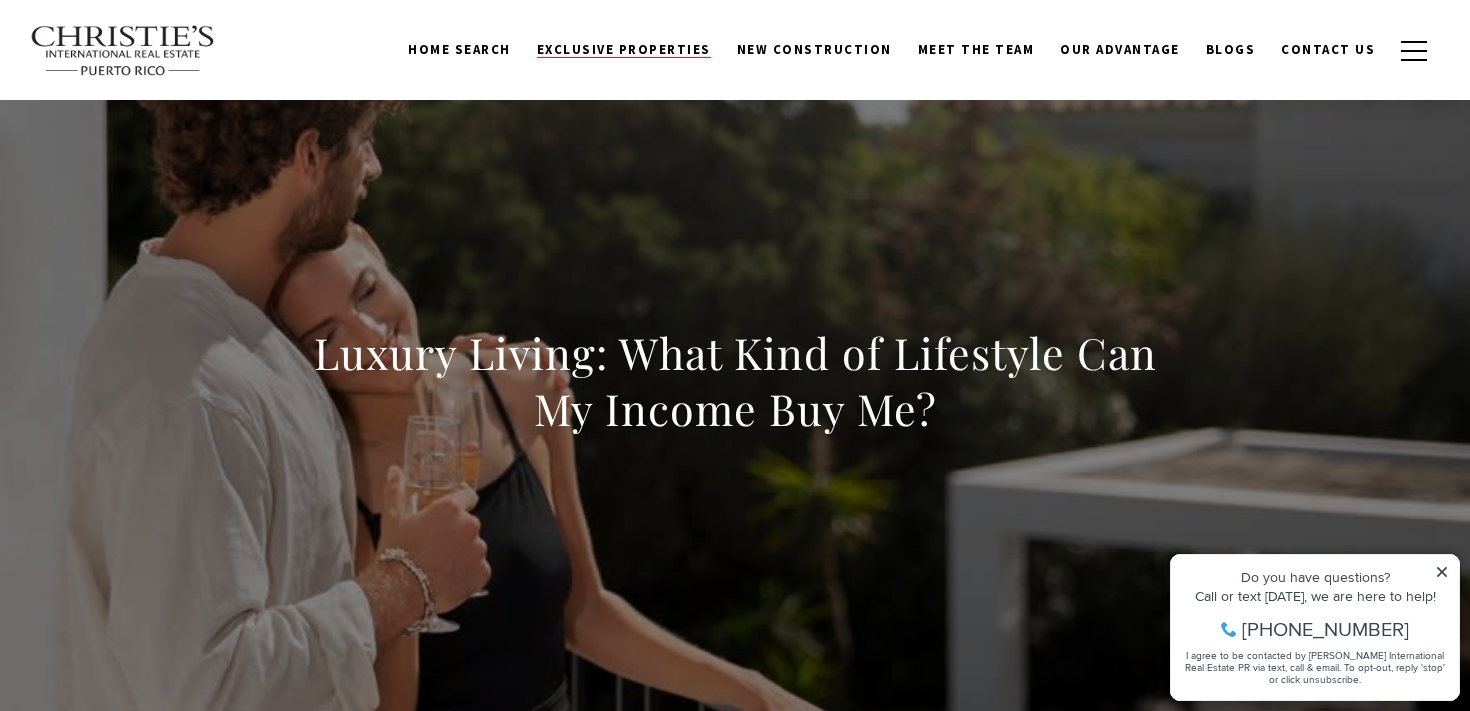 click on "Exclusive Properties" at bounding box center [624, 49] 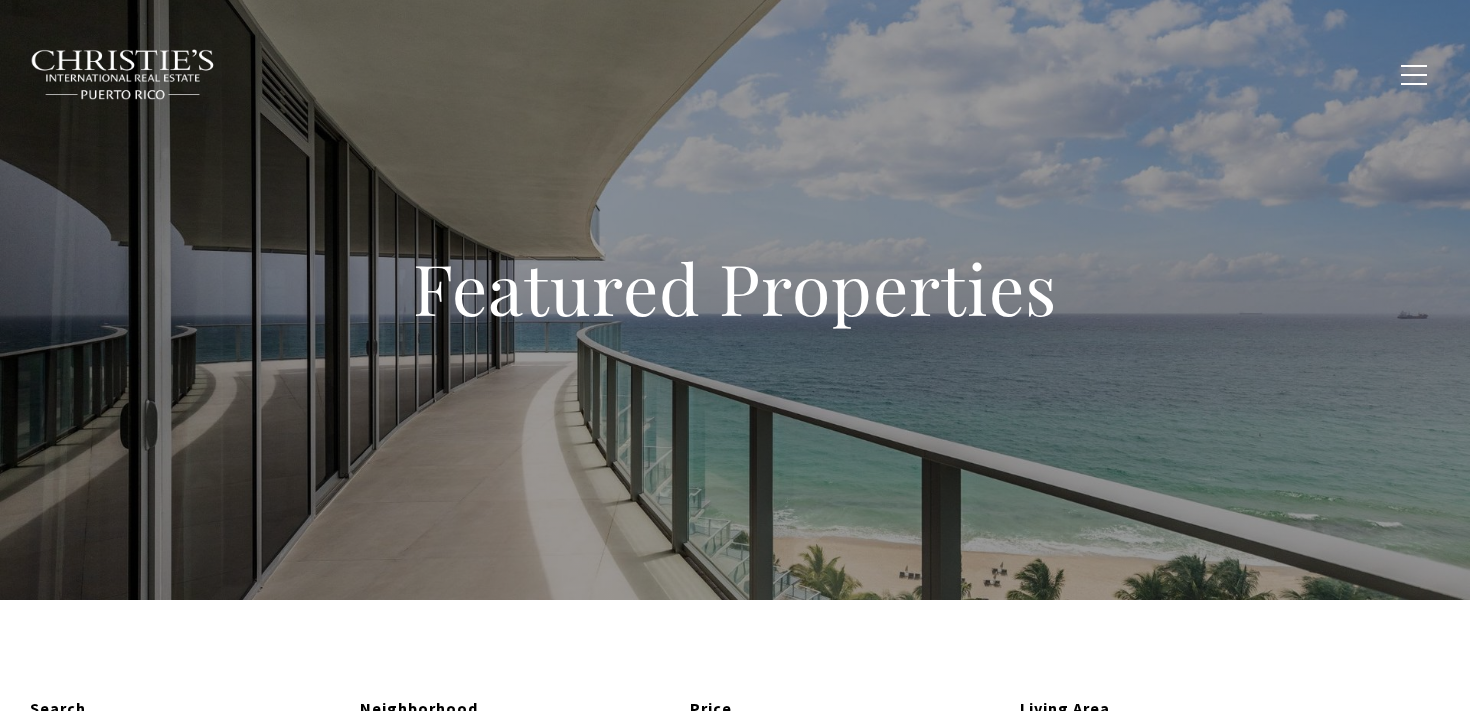 scroll, scrollTop: 0, scrollLeft: 0, axis: both 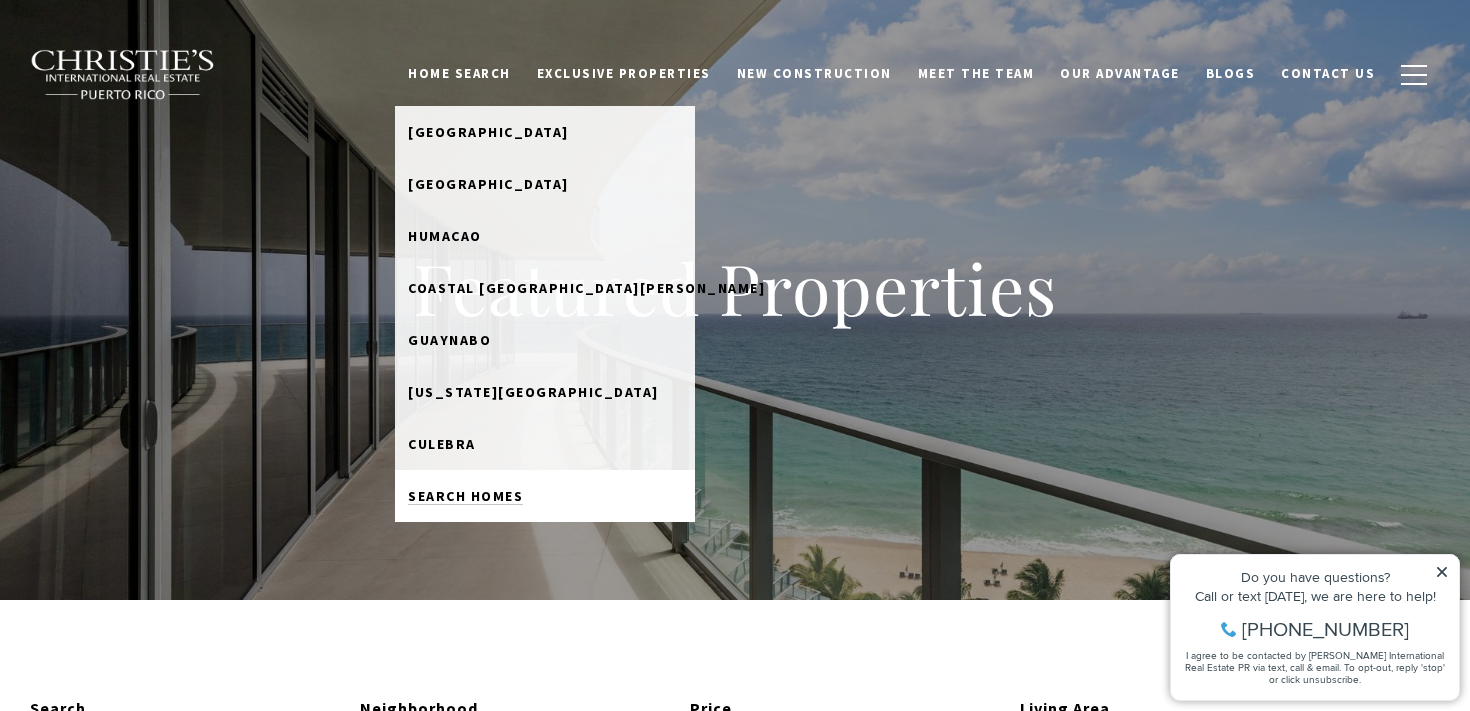 click on "Search Homes" at bounding box center (465, 496) 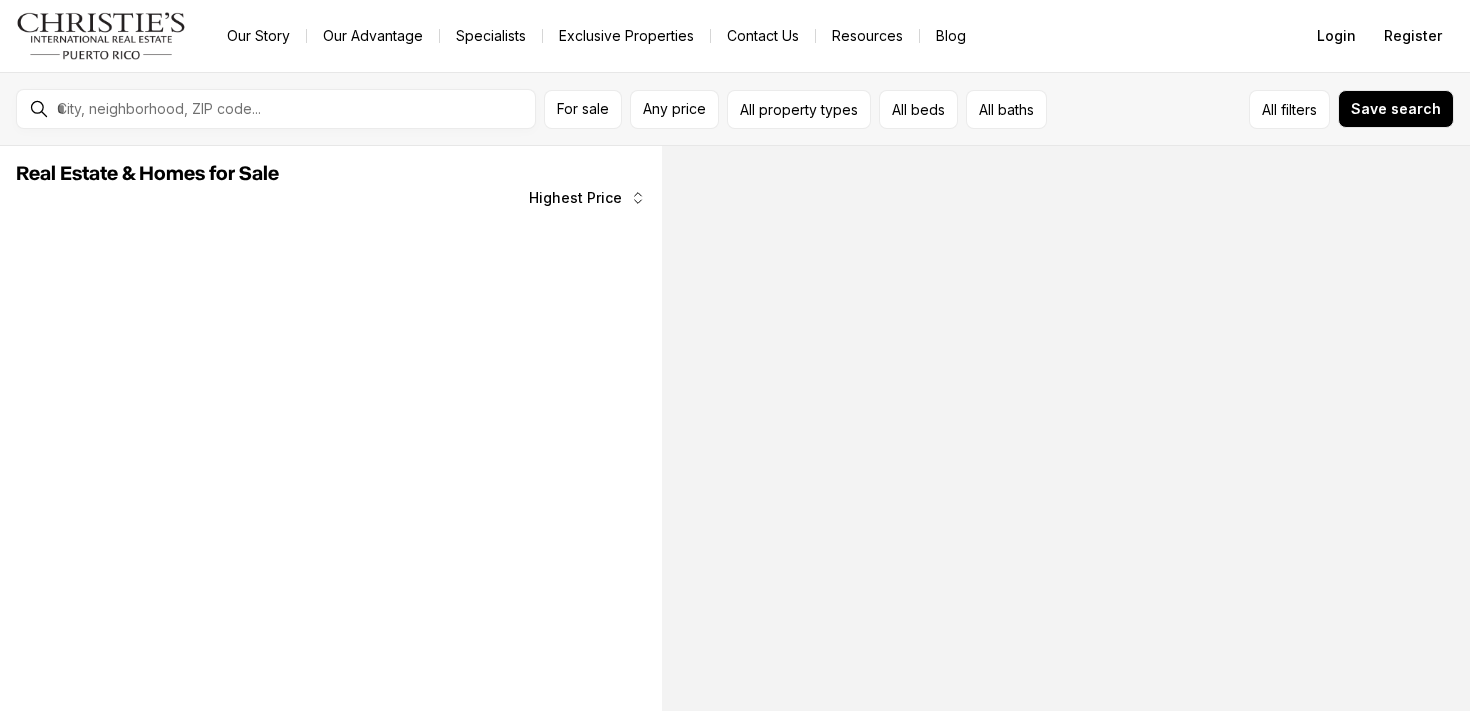 scroll, scrollTop: 0, scrollLeft: 0, axis: both 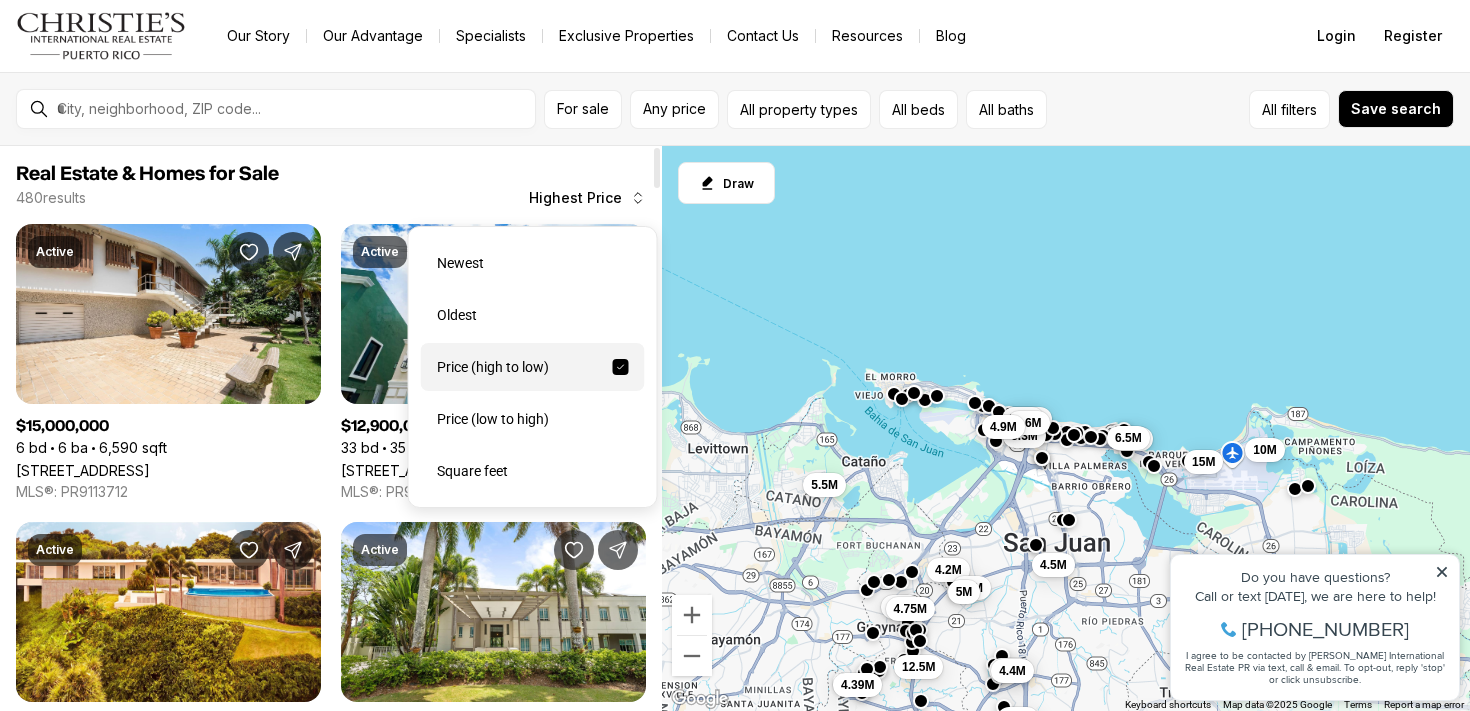 click 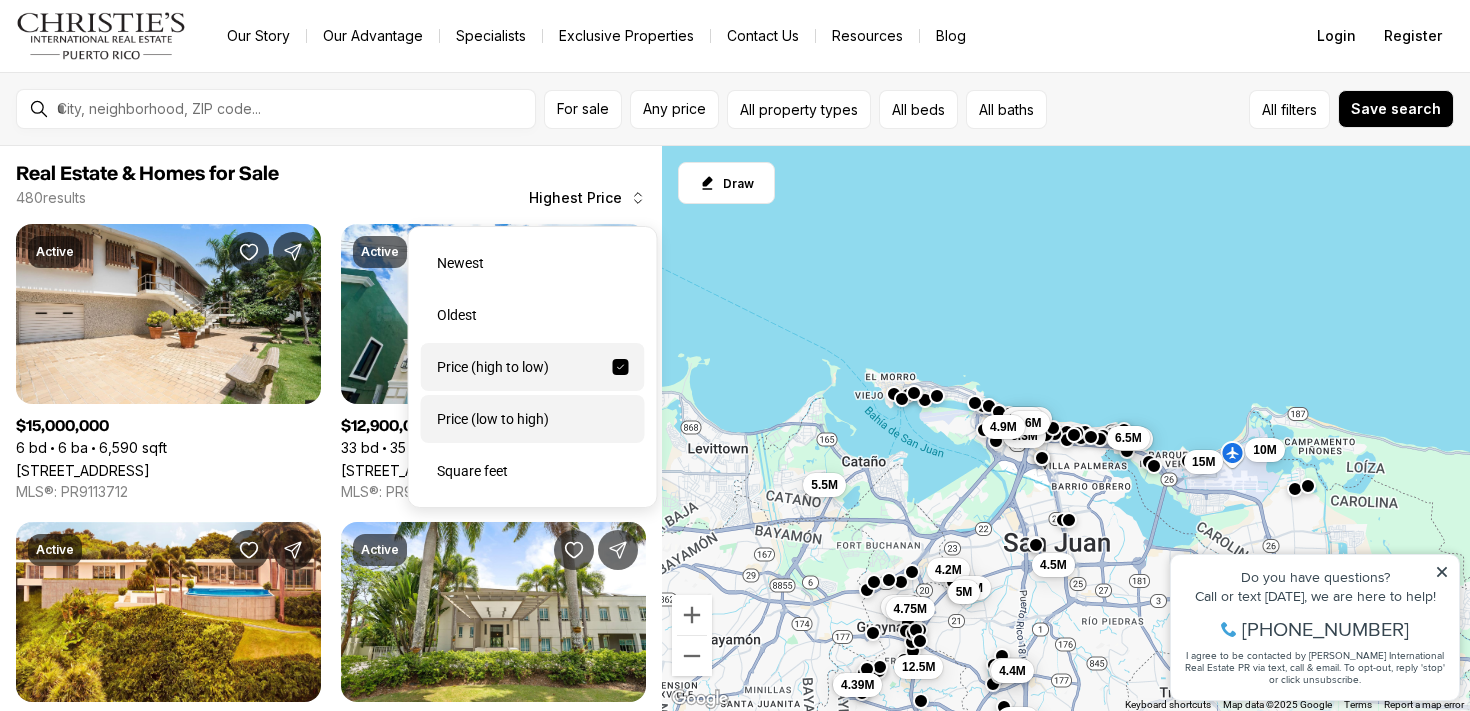 click on "Price (low to high)" at bounding box center [533, 419] 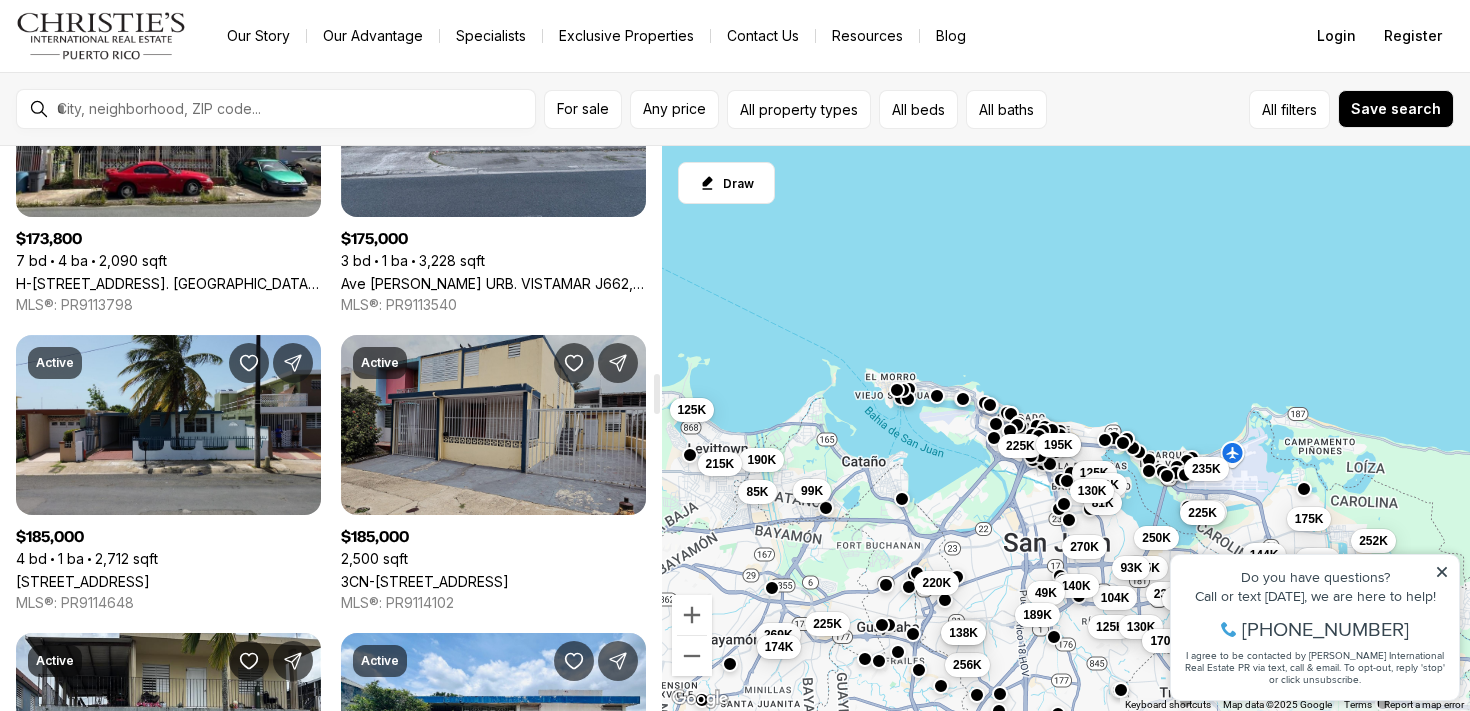 scroll, scrollTop: 3174, scrollLeft: 0, axis: vertical 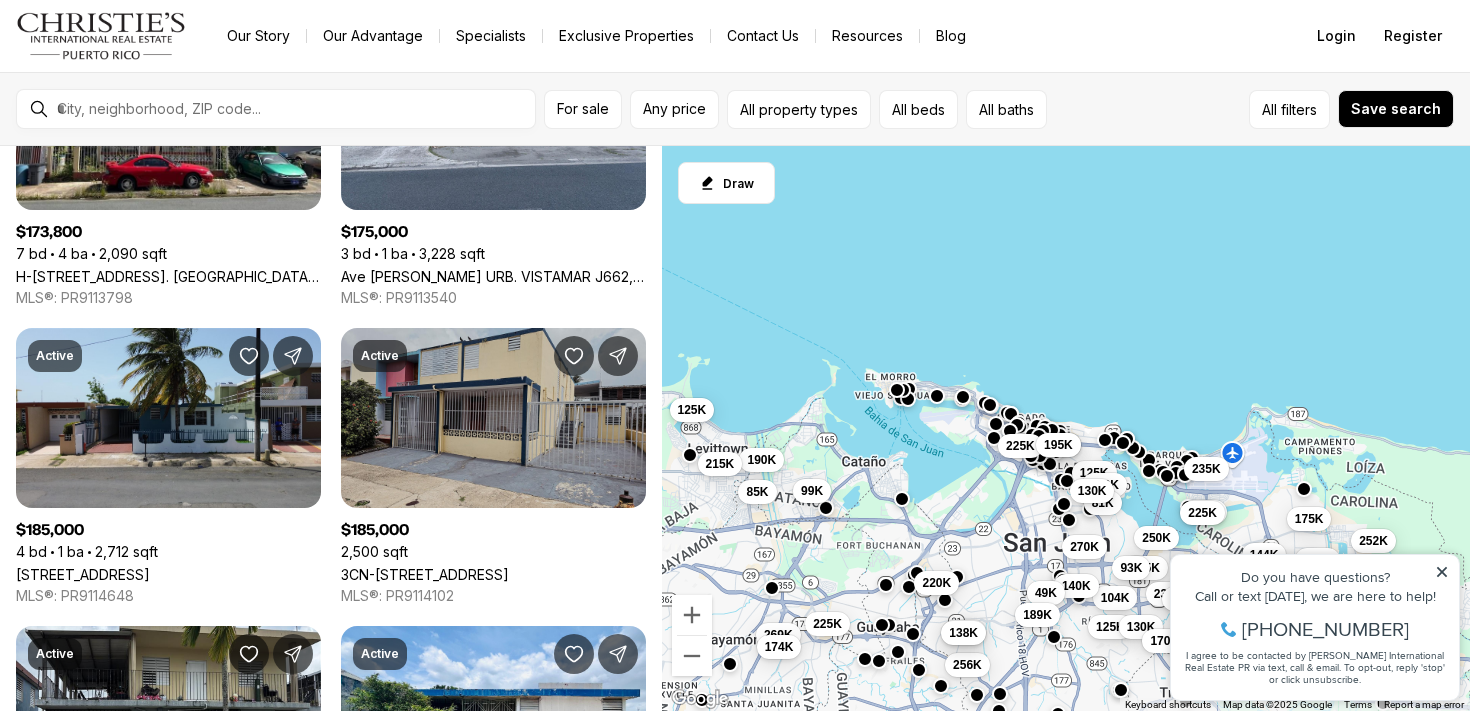 click at bounding box center [962, 397] 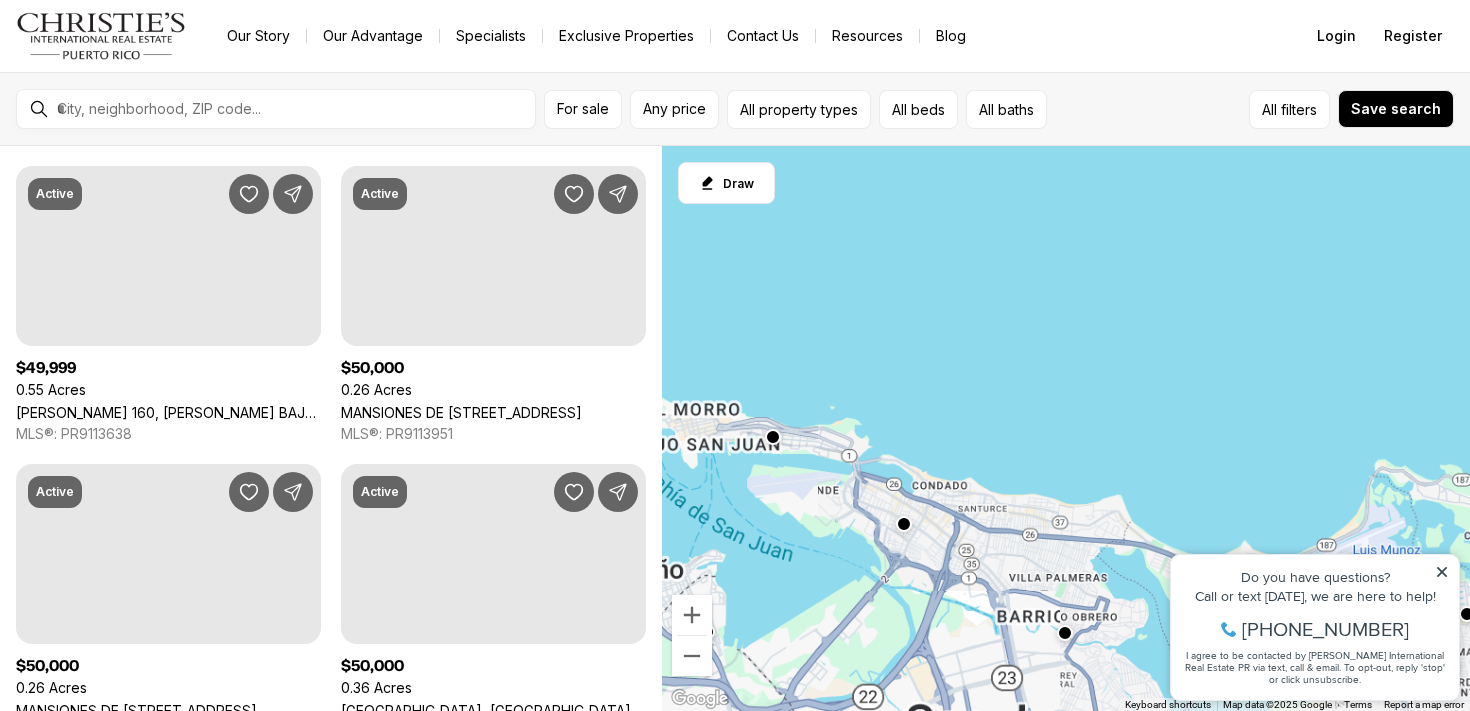 scroll, scrollTop: 31, scrollLeft: 0, axis: vertical 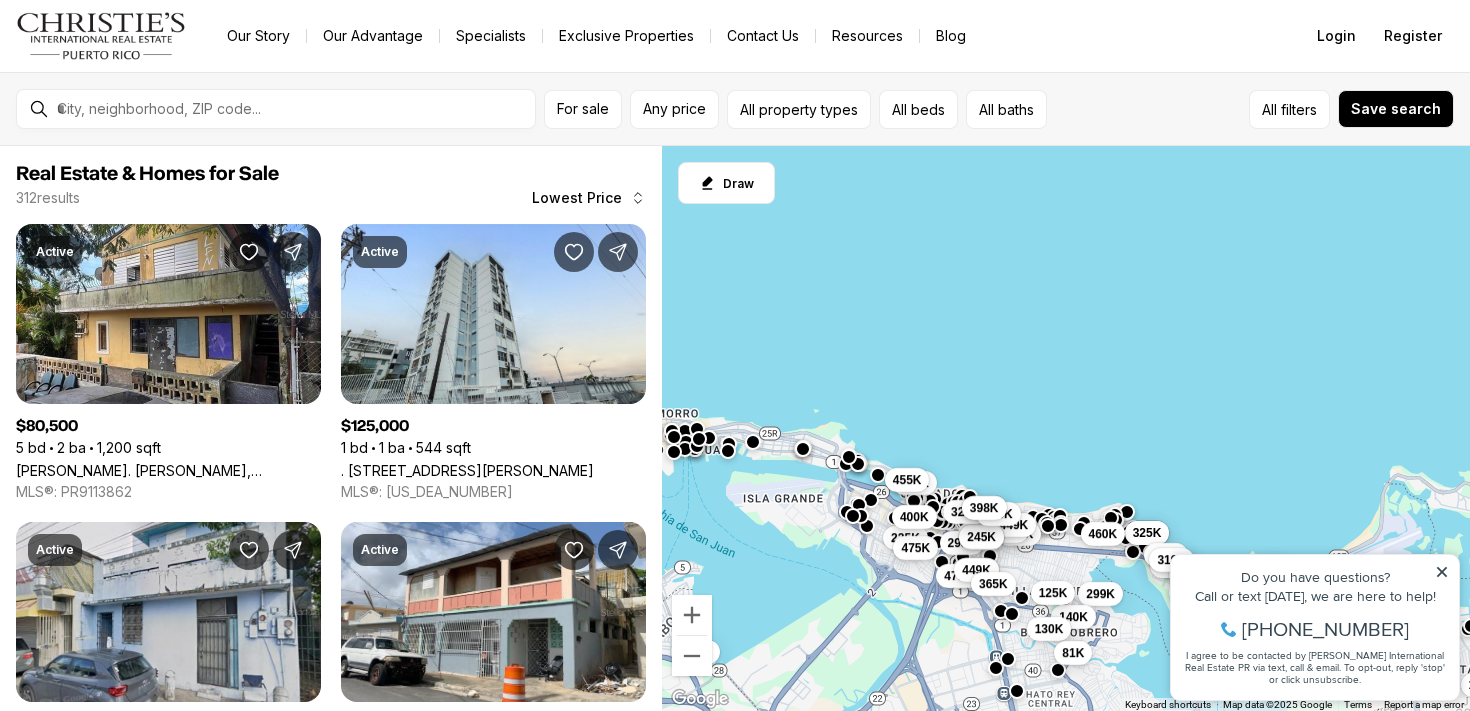 click at bounding box center [1061, 525] 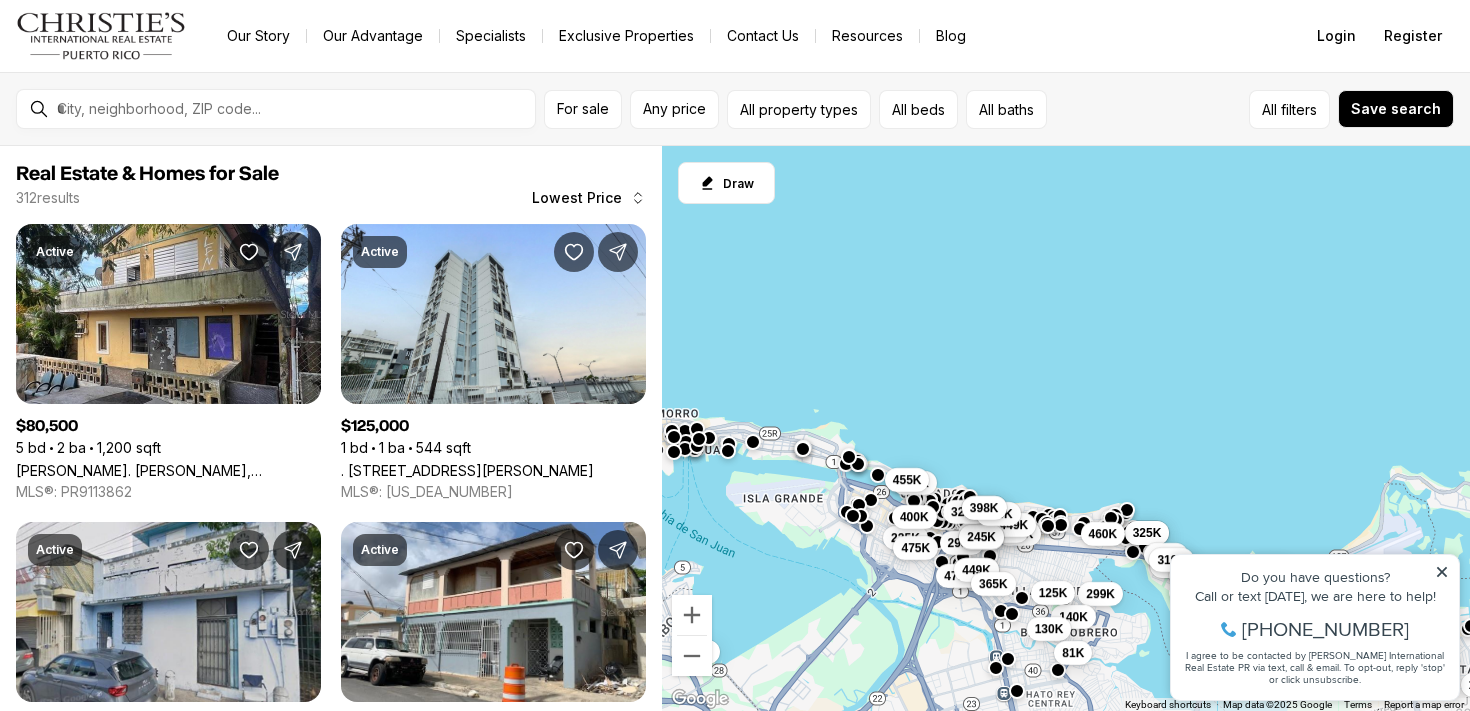 click at bounding box center [1126, 510] 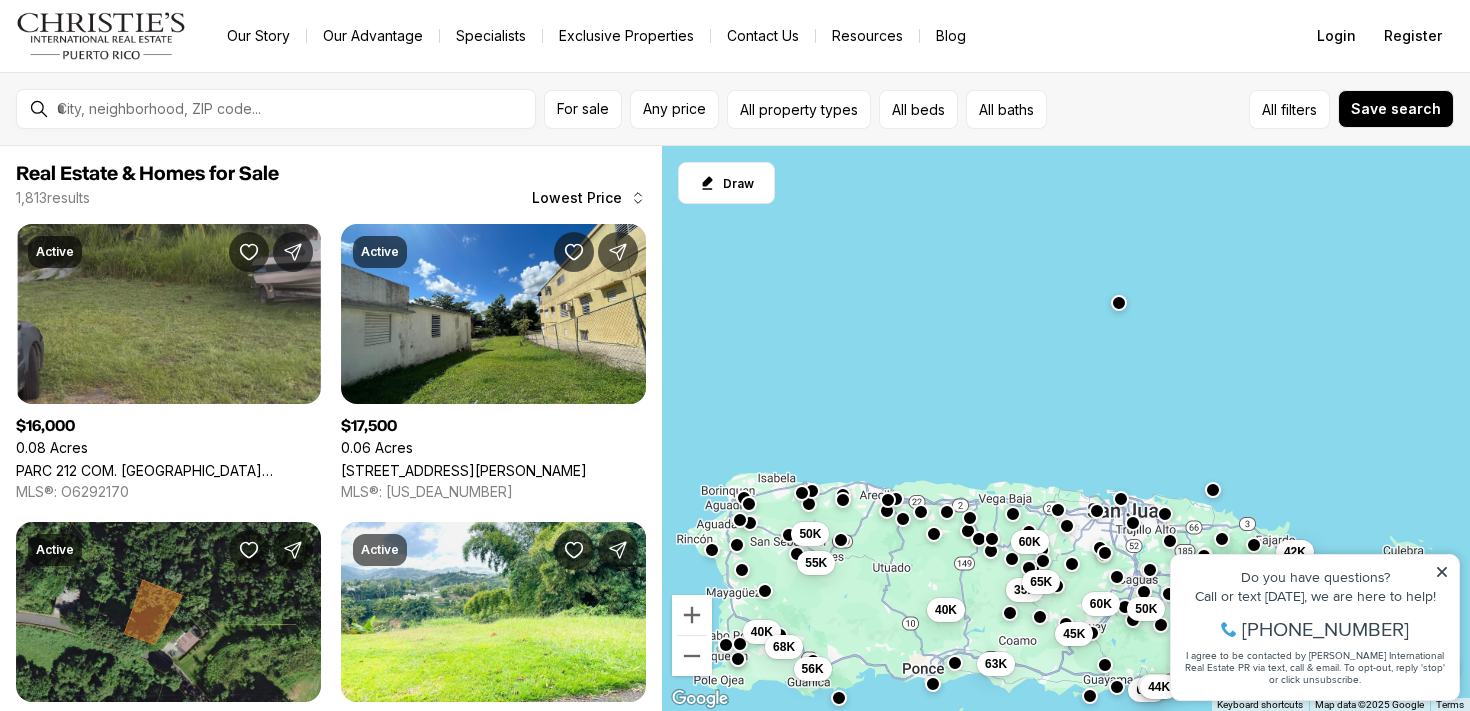 click on "To navigate, press the arrow keys. 45K 60K 50K 60K 50K 44K 42K 18K 40K 68K 50K 56K 55K 63K 35K 40K 60K 65K" at bounding box center [1066, 429] 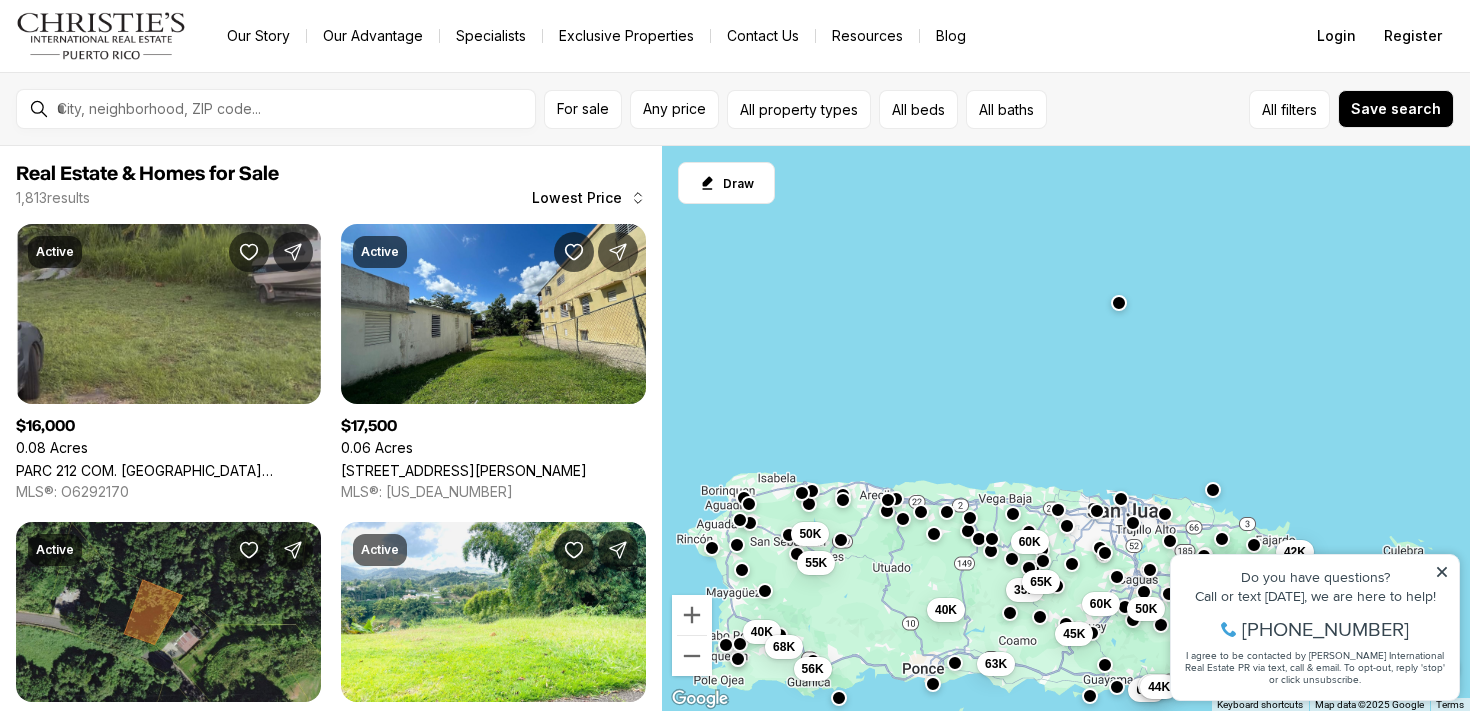 click at bounding box center [712, 548] 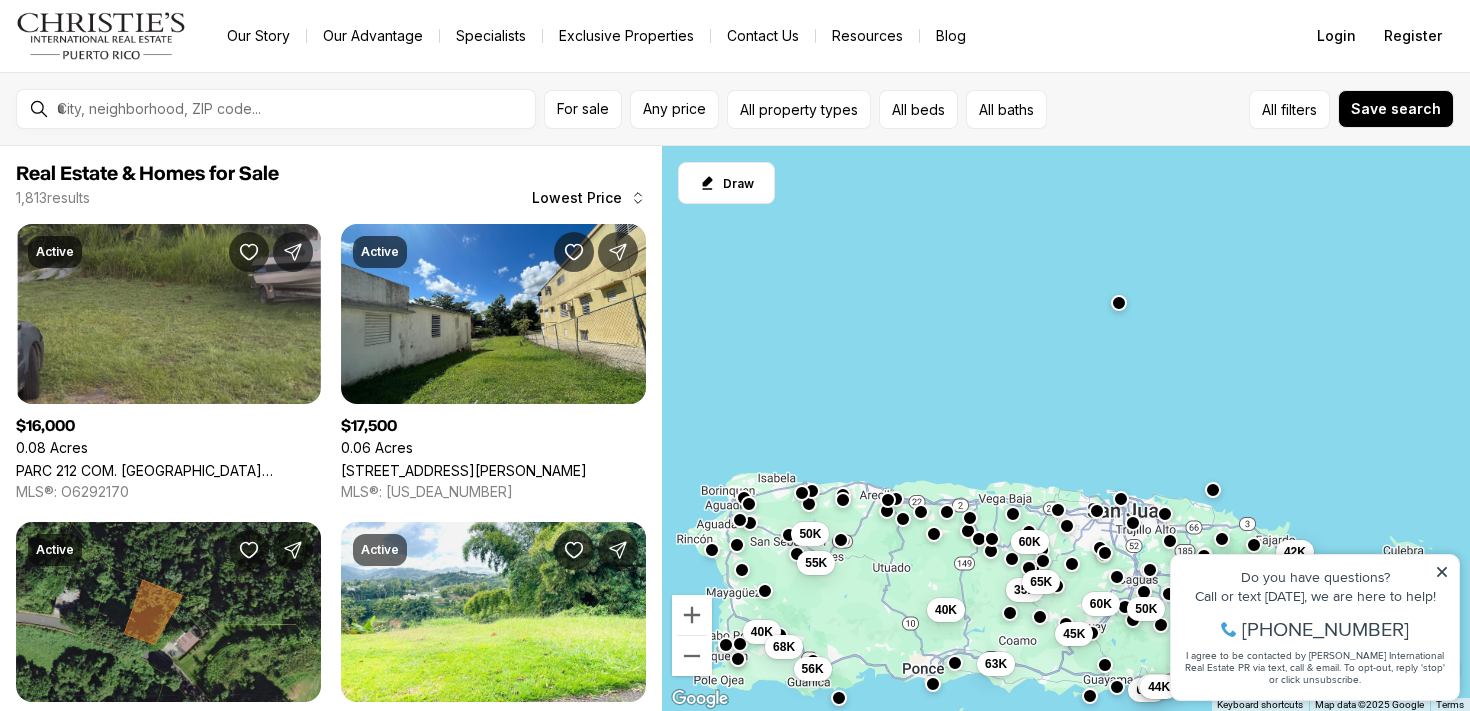 click on "To navigate, press the arrow keys. 45K 60K 50K 60K 50K 44K 42K 18K 40K 68K 50K 56K 55K 63K 35K 40K 60K 65K" at bounding box center [1066, 429] 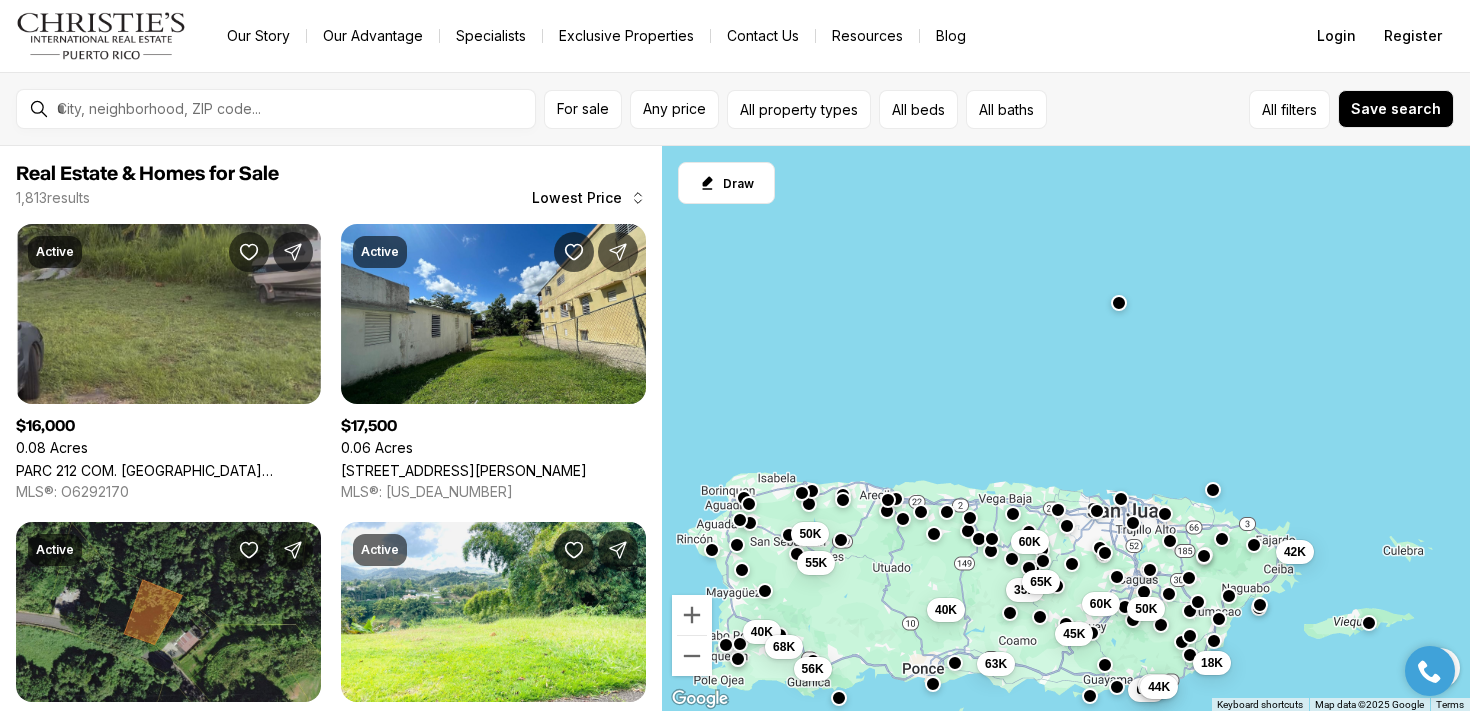 click on "To navigate, press the arrow keys. 45K 60K 50K 60K 50K 44K 42K 18K 40K 68K 50K 56K 55K 63K 35K 40K 60K 65K" at bounding box center [1066, 429] 